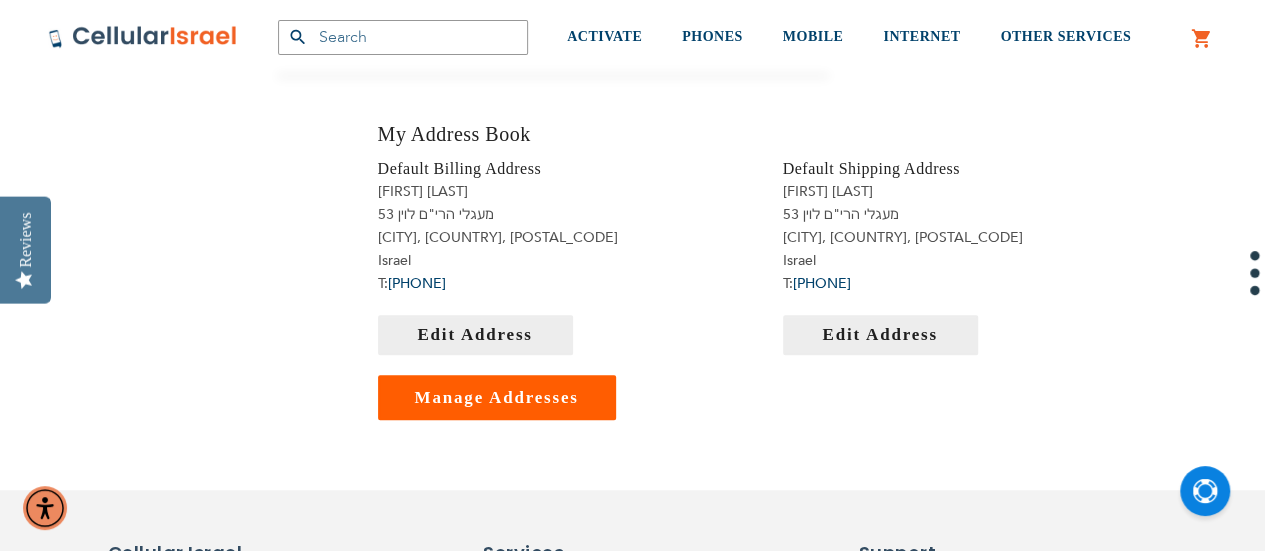 scroll, scrollTop: 494, scrollLeft: 0, axis: vertical 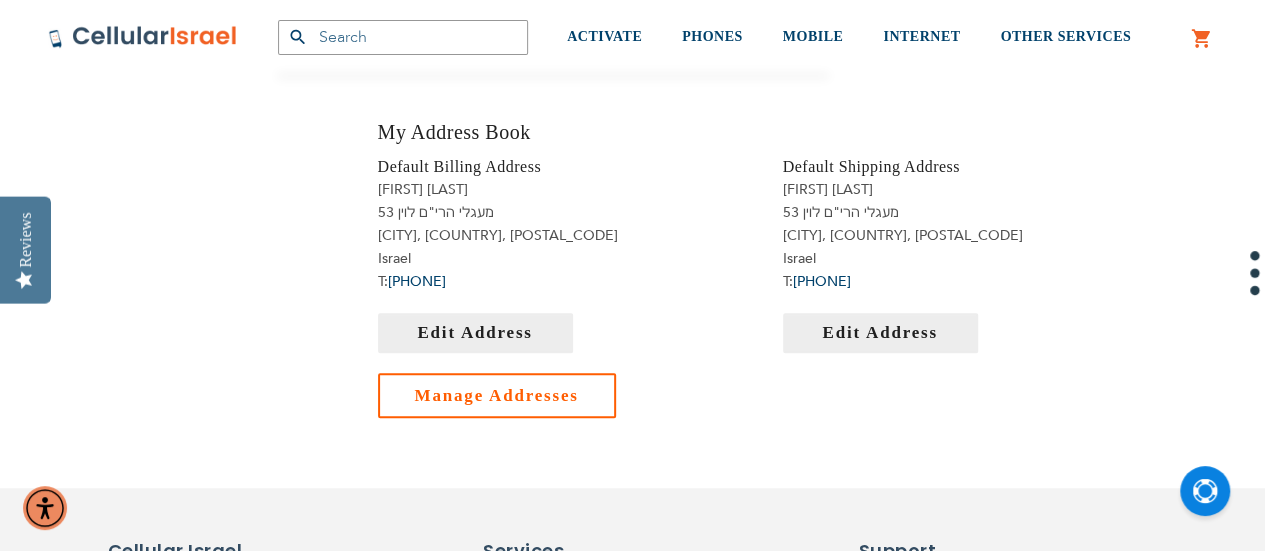 type on "tovafine2@gmail.com" 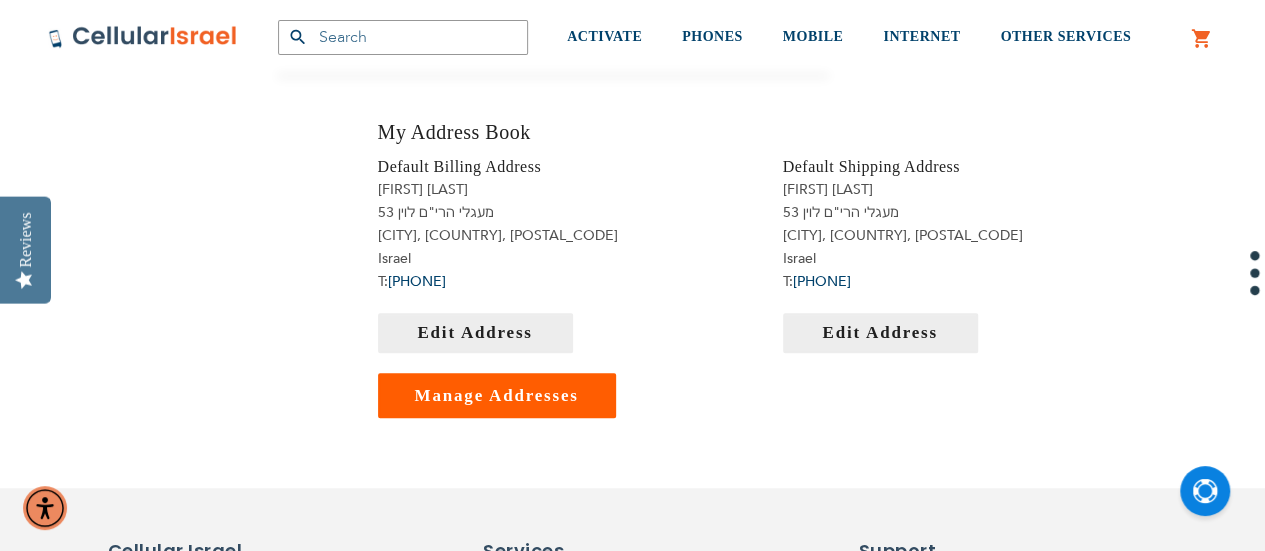click on "יוסף שמחה קורן
מעגלי הרי"ם לוין 53
ירושלים,  israel, 9770707
Israel
T:  0527602825" at bounding box center (565, 235) 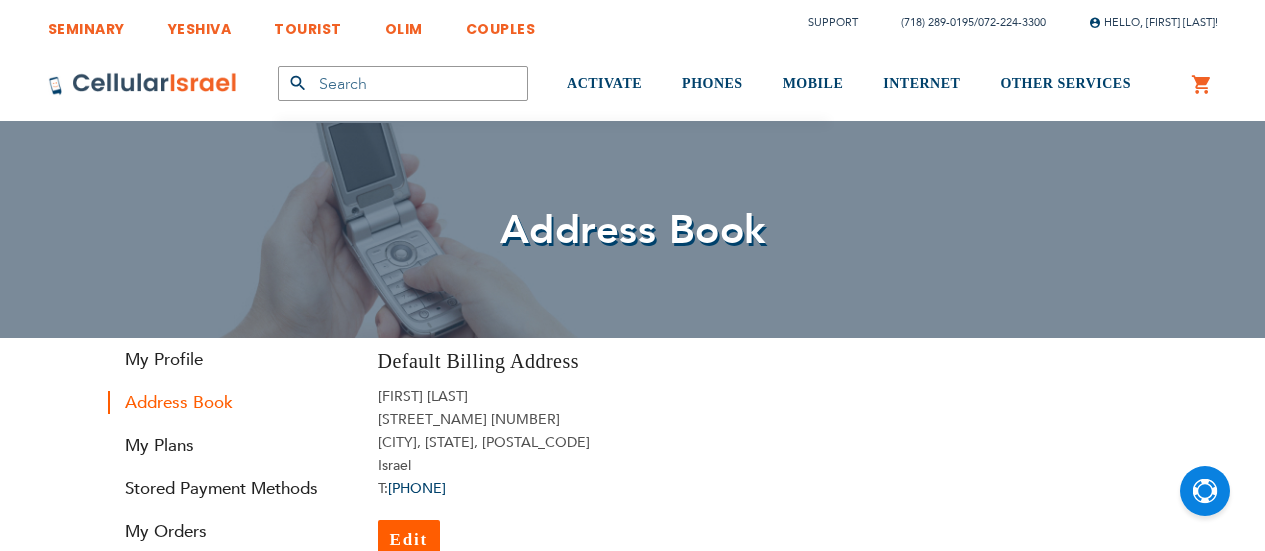 scroll, scrollTop: 0, scrollLeft: 0, axis: both 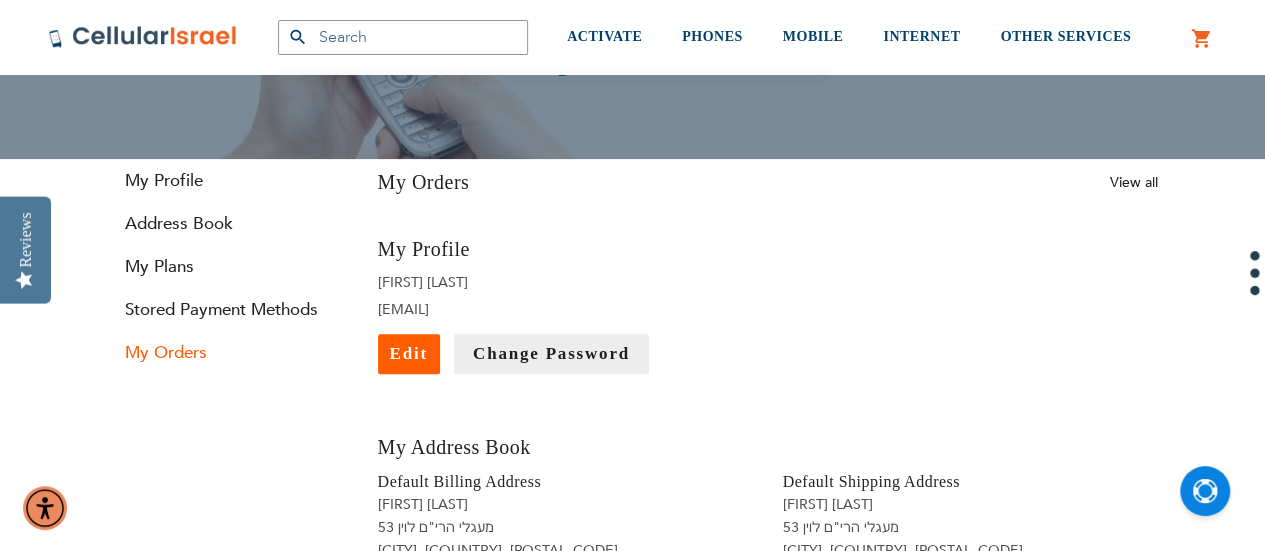 type on "tovafine2@gmail.com" 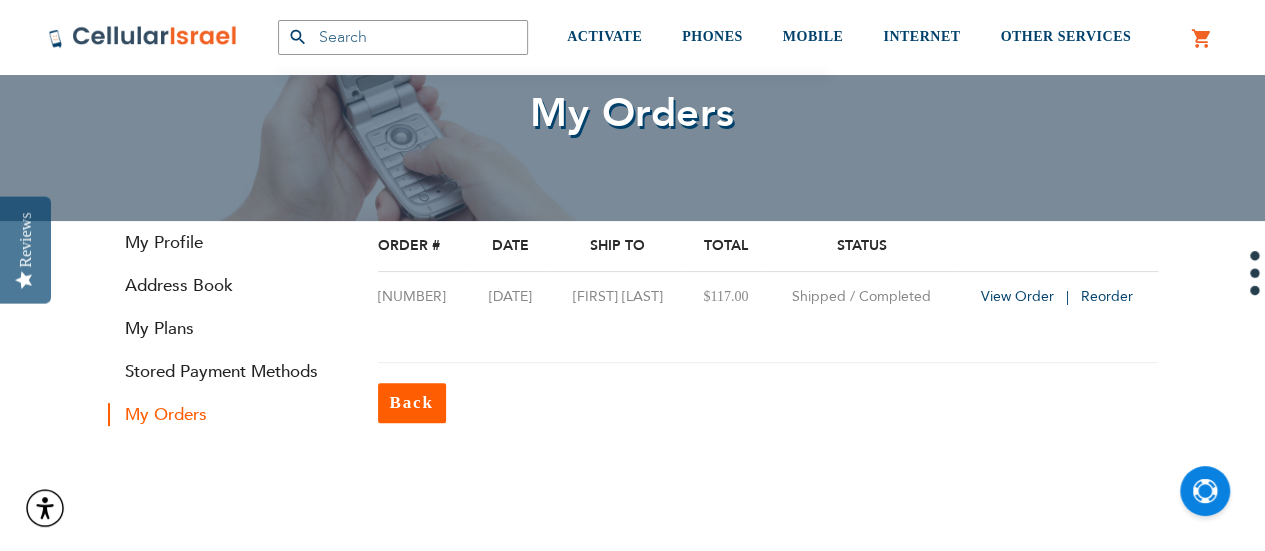 scroll, scrollTop: 128, scrollLeft: 0, axis: vertical 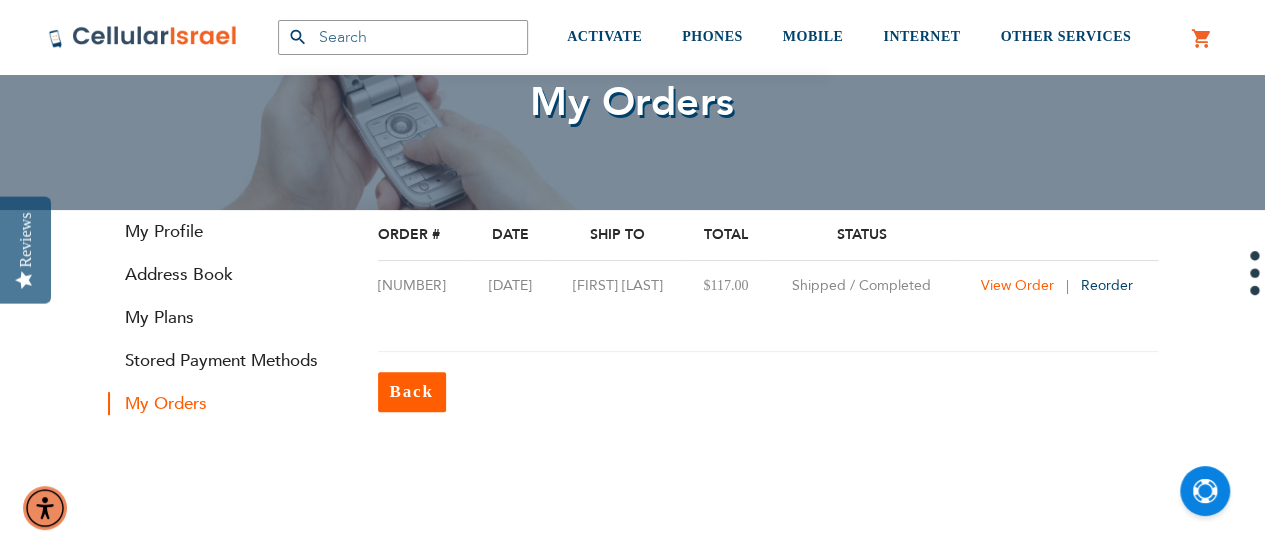type on "[EMAIL]" 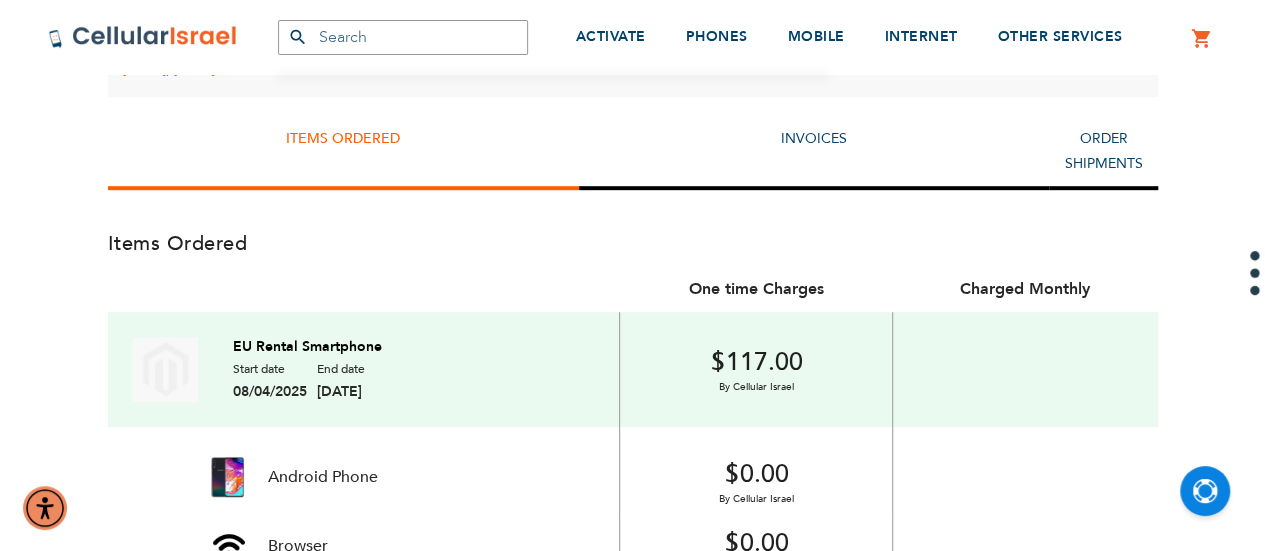scroll, scrollTop: 516, scrollLeft: 0, axis: vertical 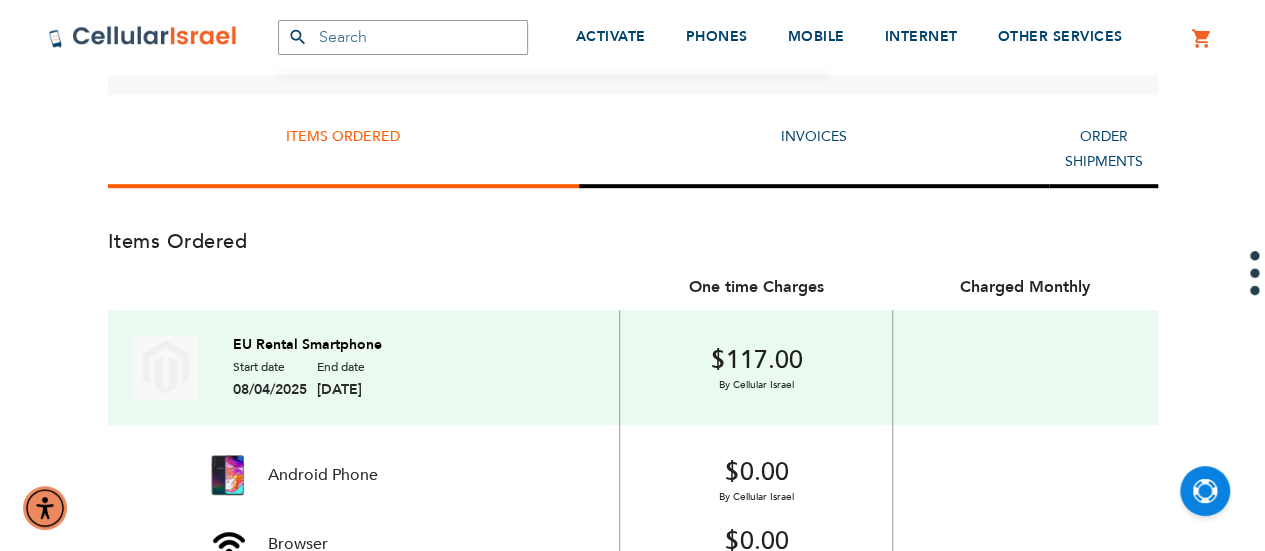 type on "[EMAIL]" 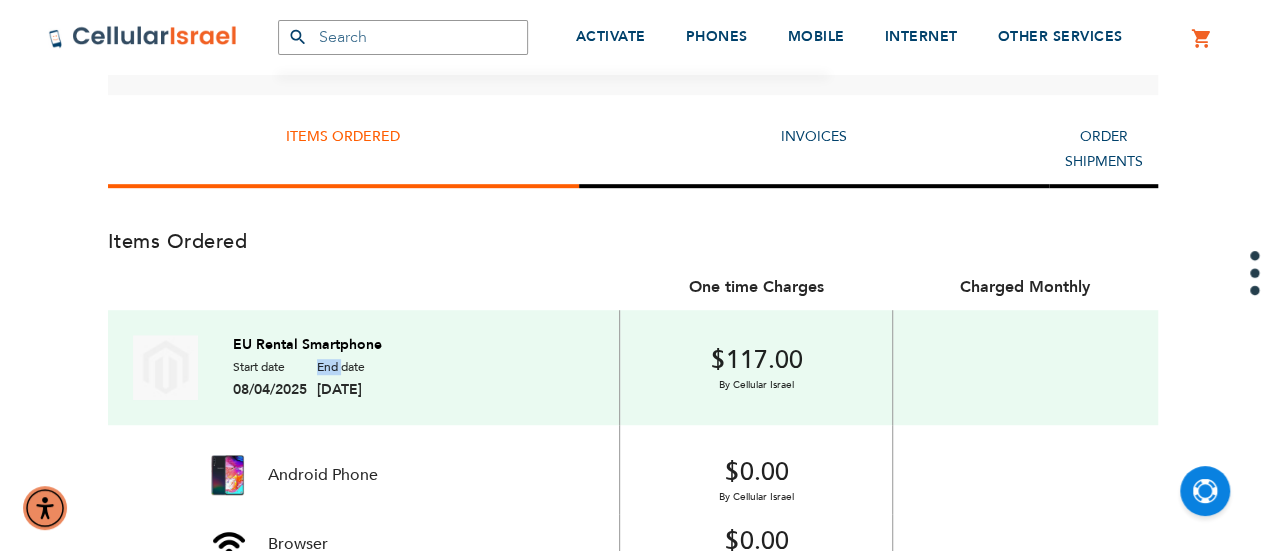 click on "End date" at bounding box center (341, 367) 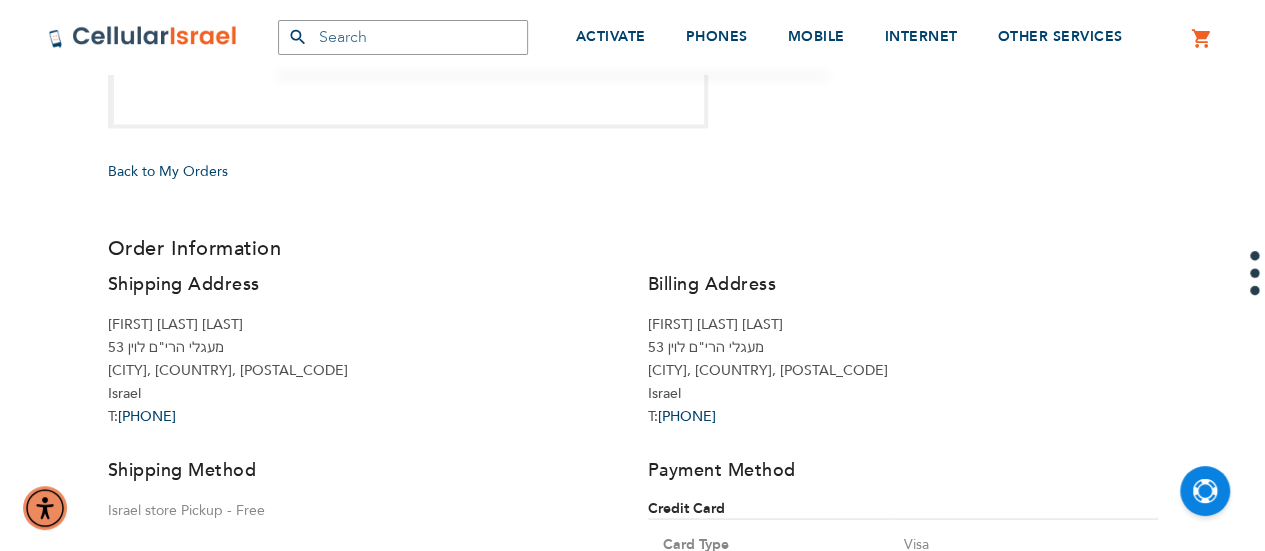 scroll, scrollTop: 1550, scrollLeft: 0, axis: vertical 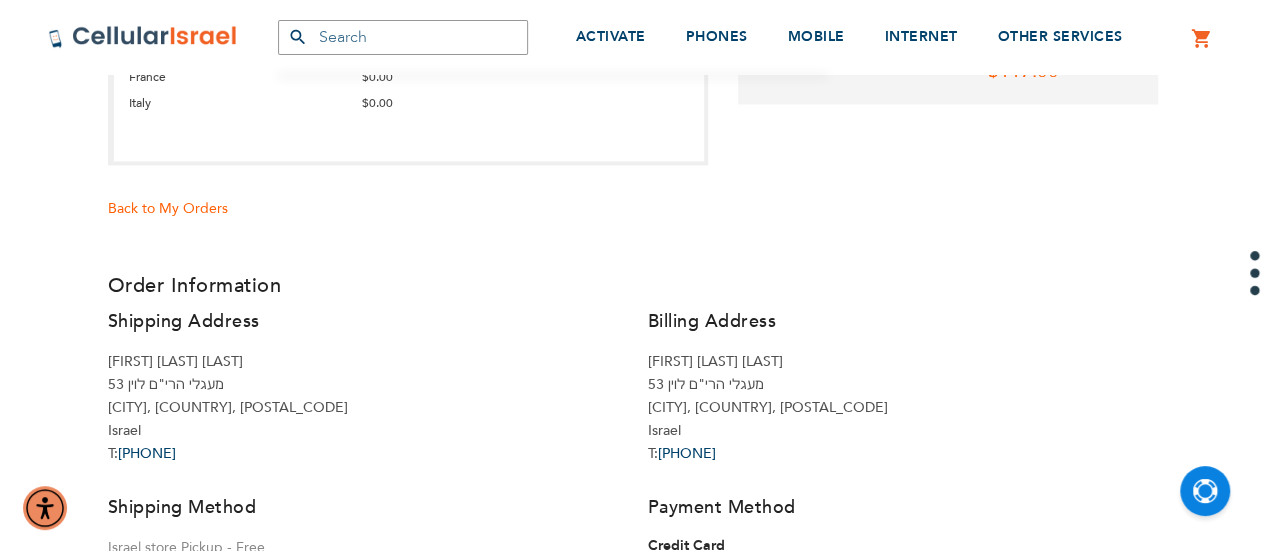 click on "Back to My Orders" at bounding box center (168, 208) 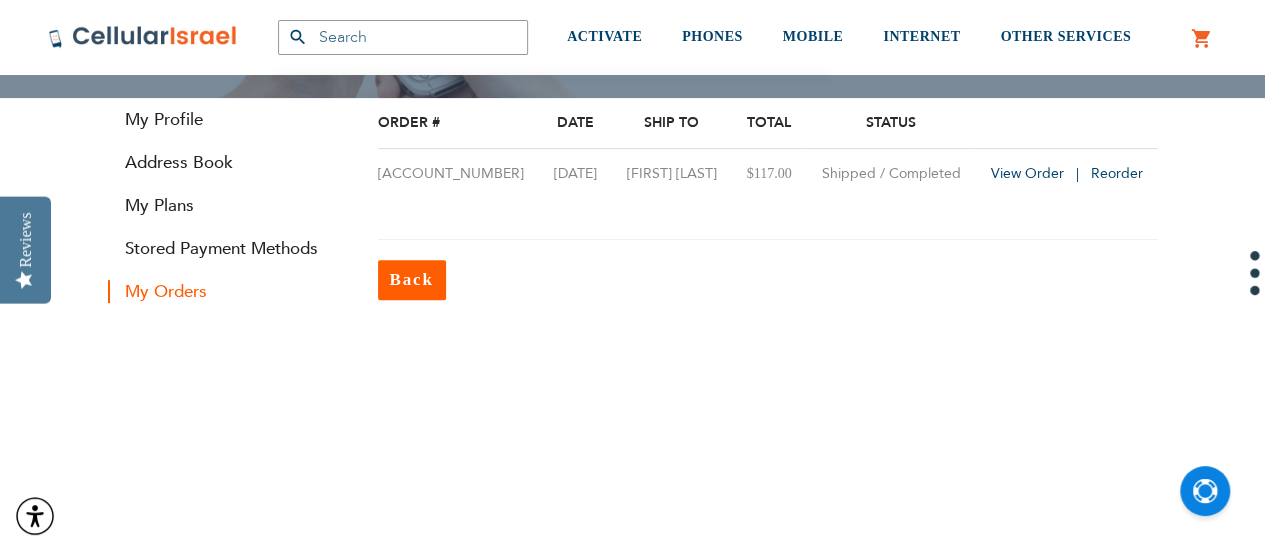scroll, scrollTop: 148, scrollLeft: 0, axis: vertical 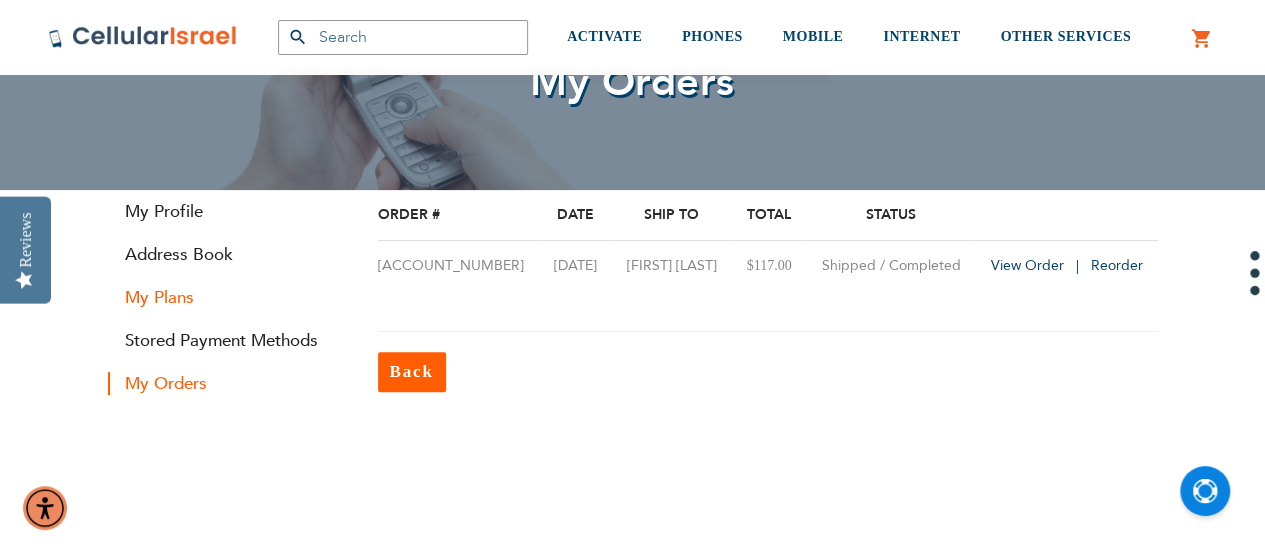 type on "[EMAIL]" 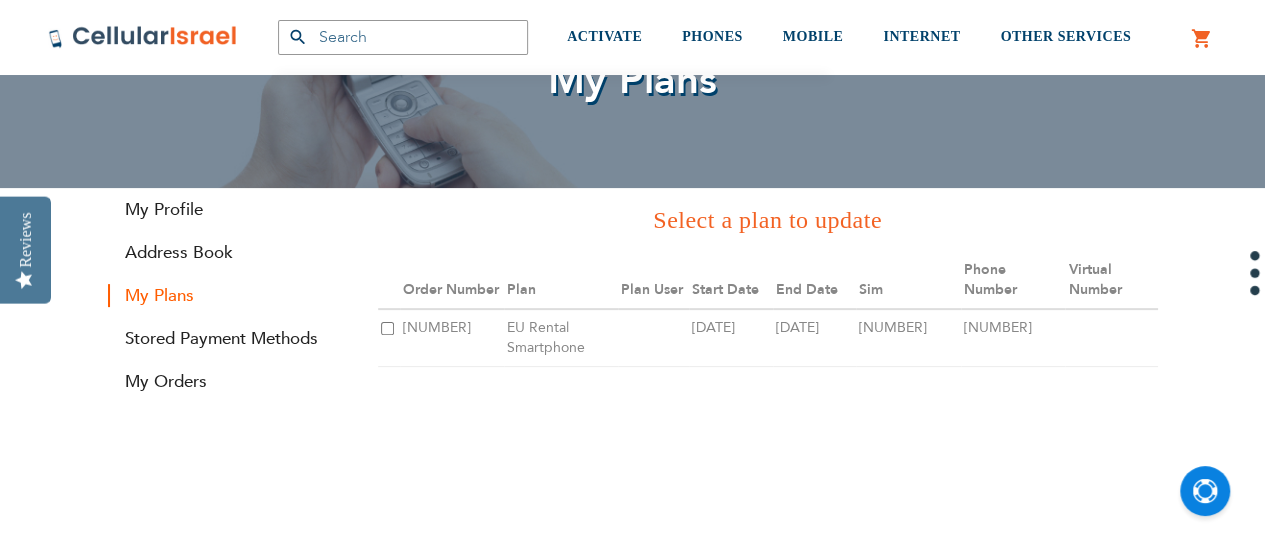 scroll, scrollTop: 172, scrollLeft: 0, axis: vertical 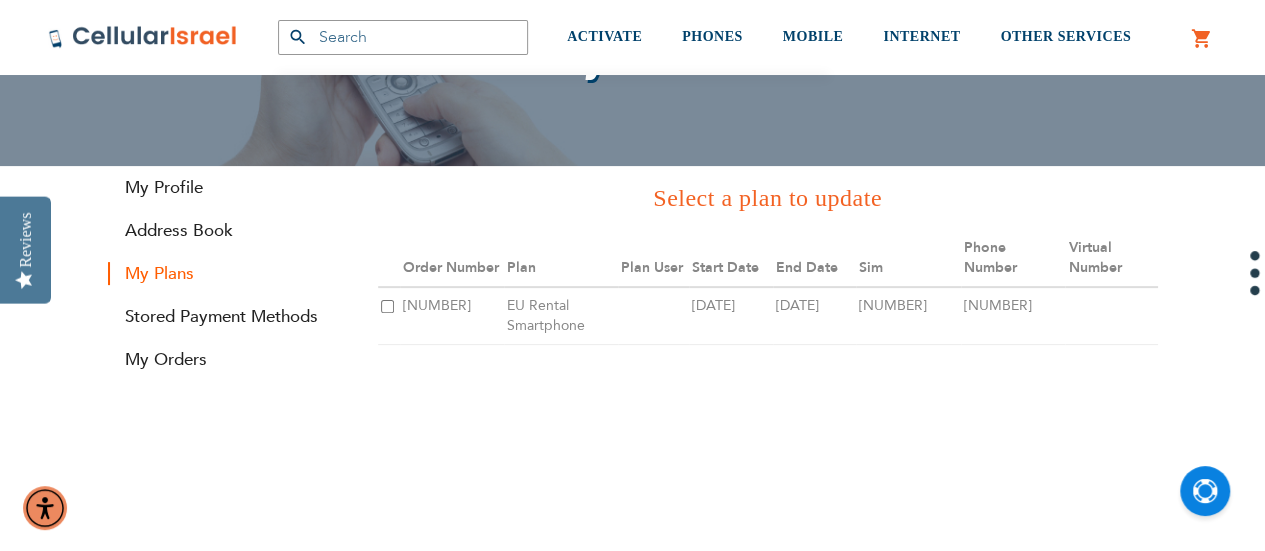 type on "[EMAIL]" 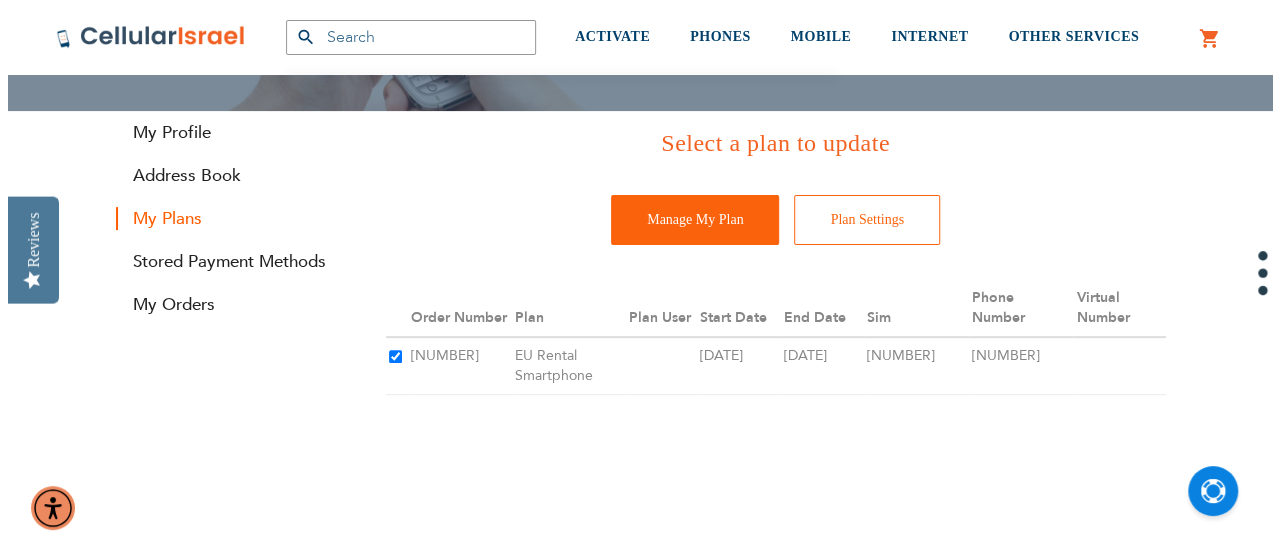 scroll, scrollTop: 228, scrollLeft: 0, axis: vertical 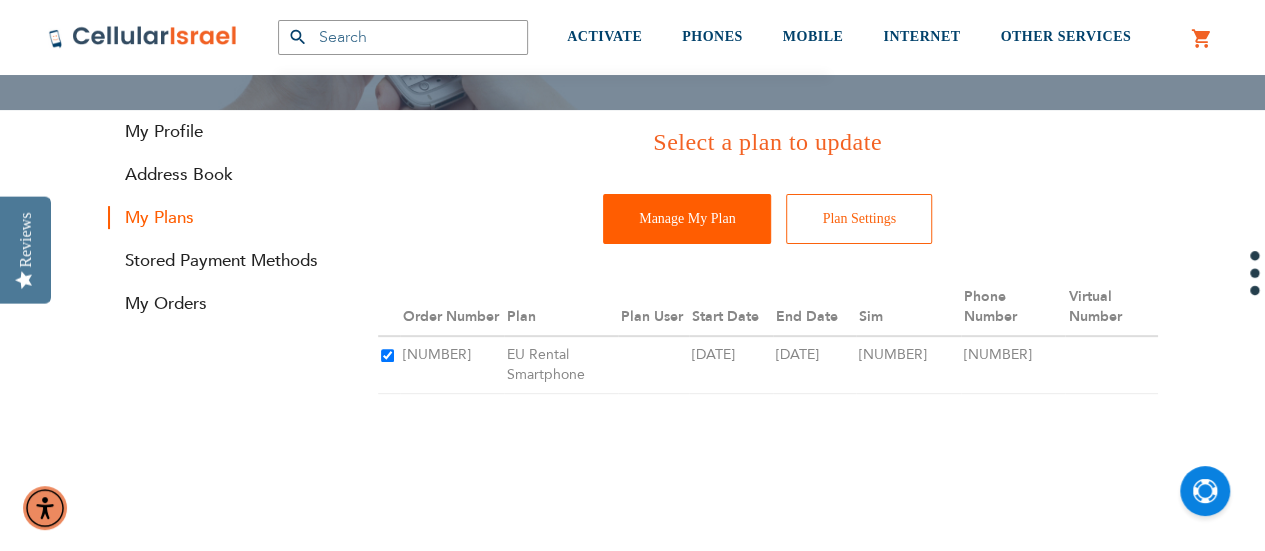 click on "Manage My Plan" at bounding box center (687, 219) 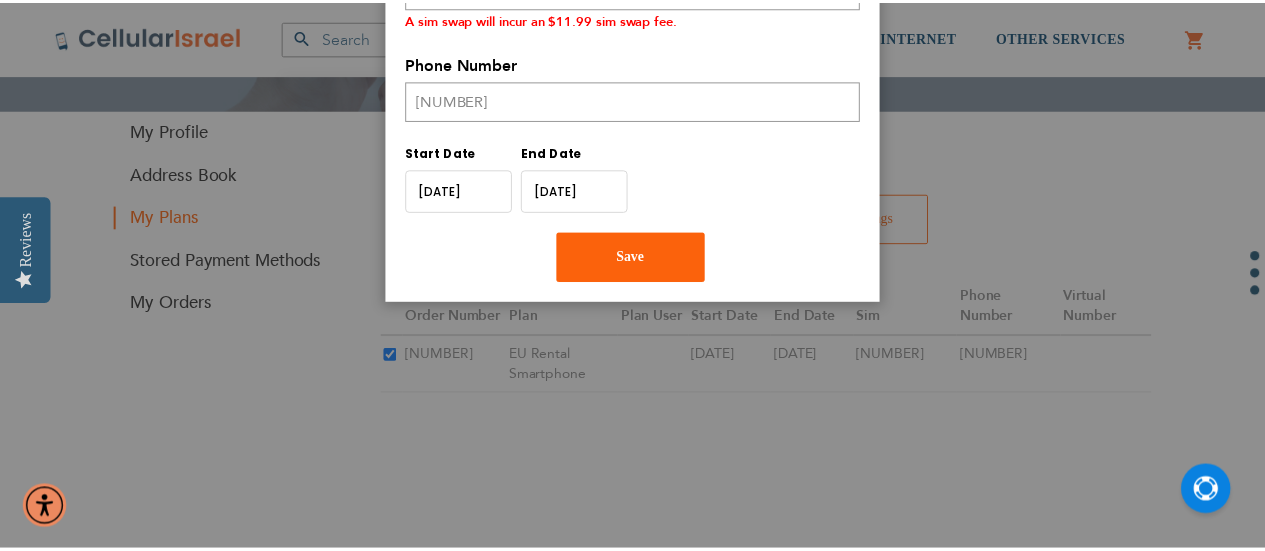 scroll, scrollTop: 0, scrollLeft: 0, axis: both 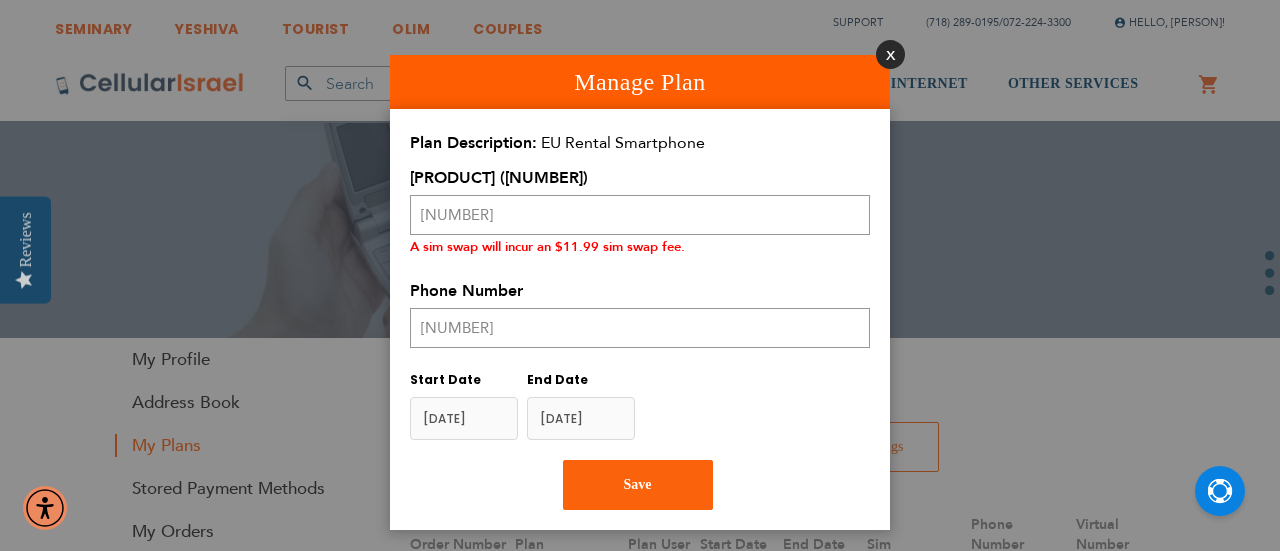 click on "Close" at bounding box center (890, 54) 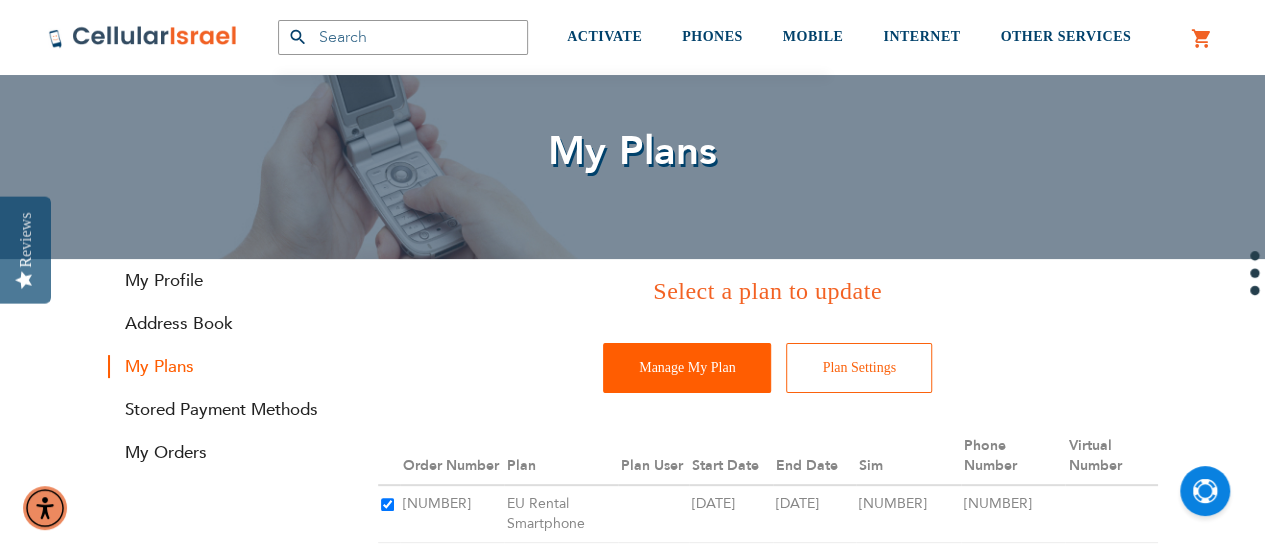scroll, scrollTop: 84, scrollLeft: 0, axis: vertical 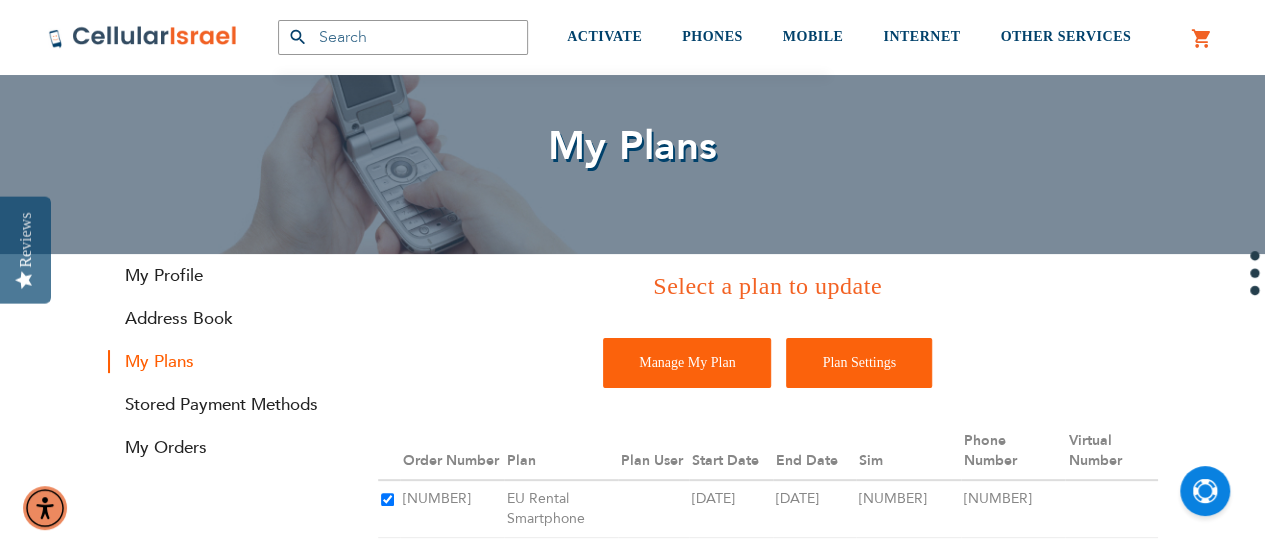 click on "Plan Settings" at bounding box center [859, 363] 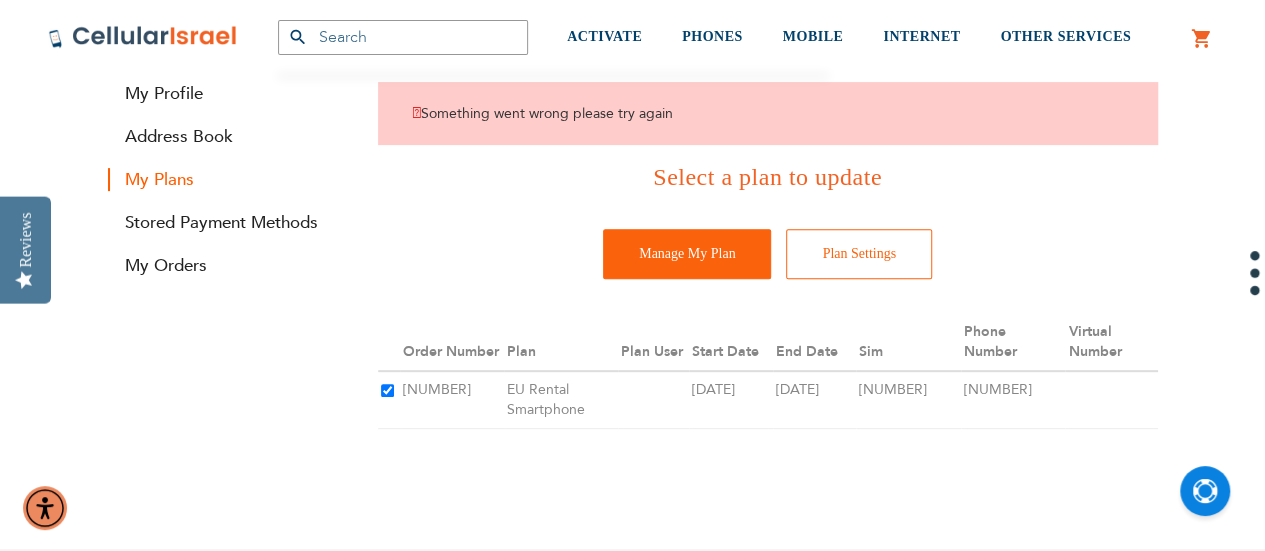 scroll, scrollTop: 270, scrollLeft: 0, axis: vertical 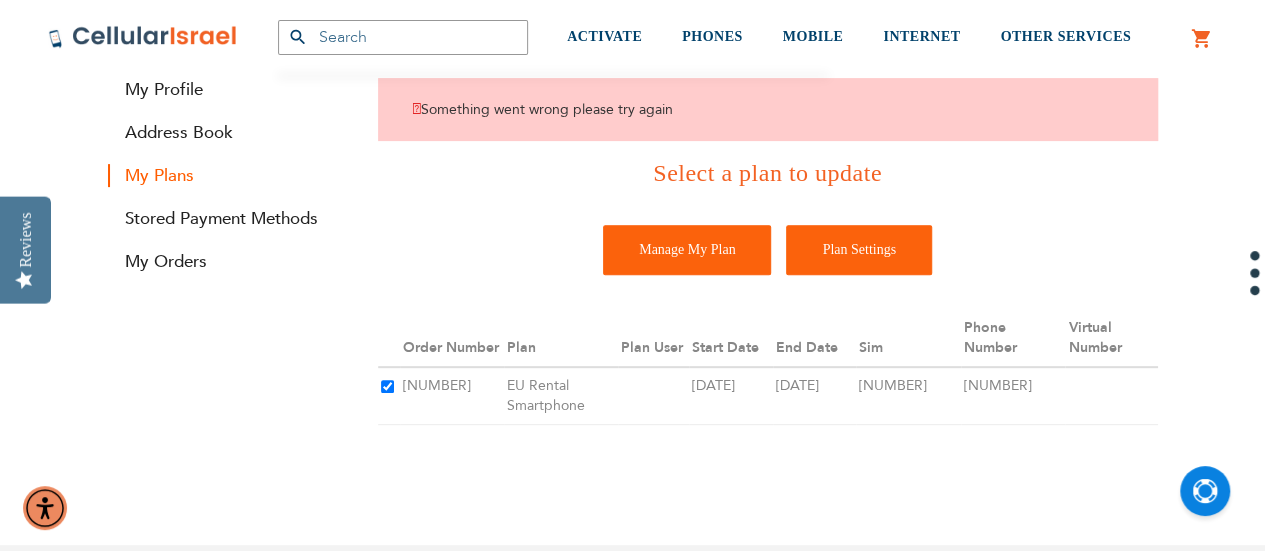 click on "Plan Settings" at bounding box center (859, 250) 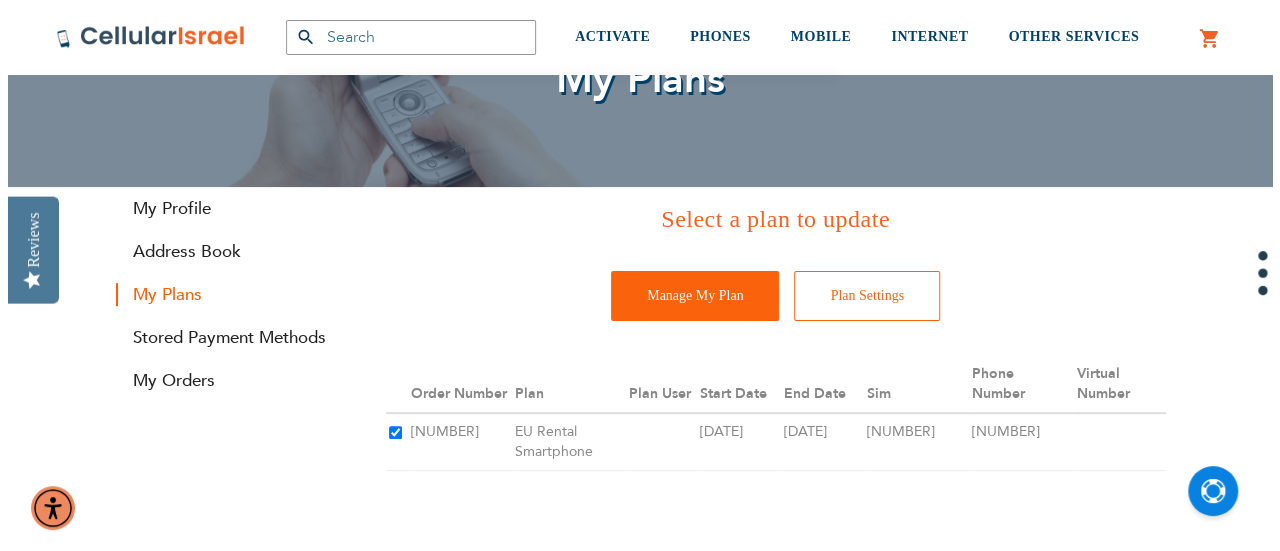 scroll, scrollTop: 154, scrollLeft: 0, axis: vertical 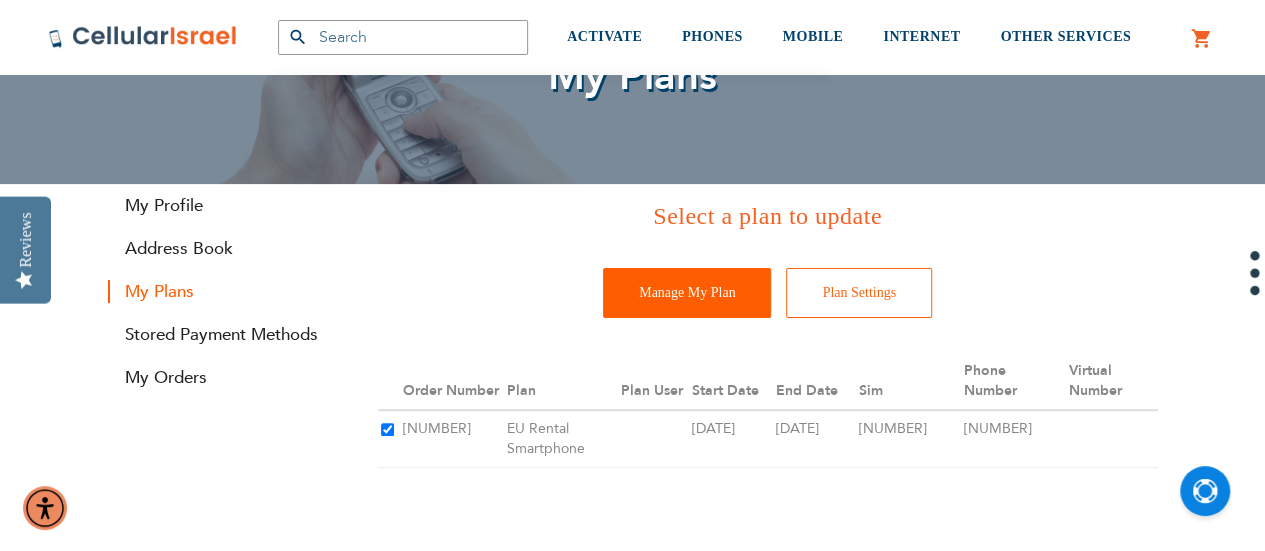 click on "Manage My Plan" at bounding box center [687, 293] 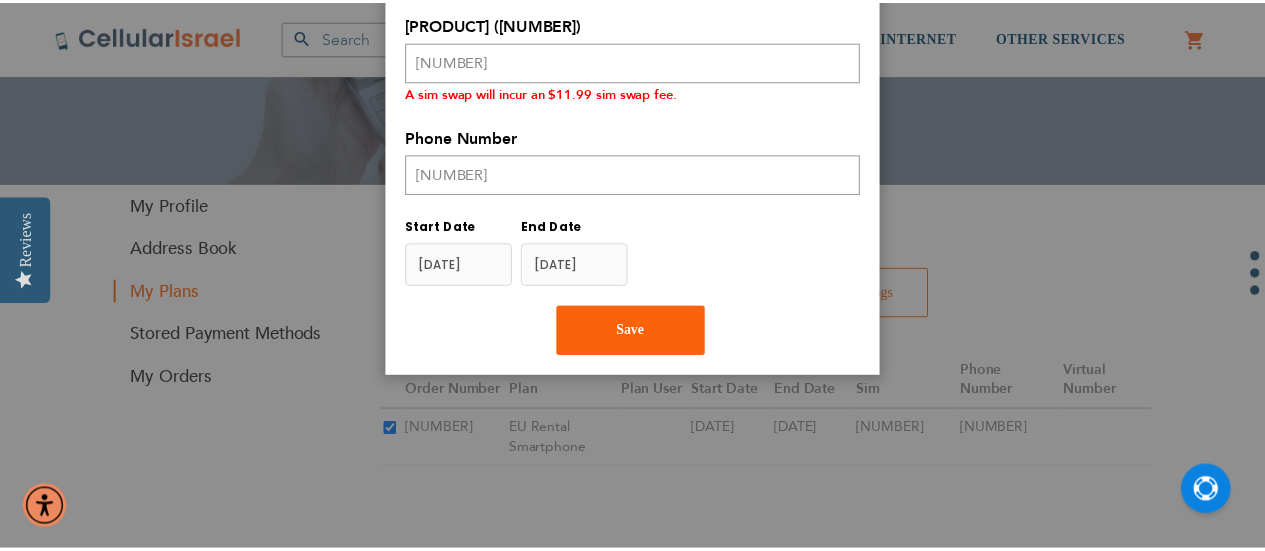 scroll, scrollTop: 0, scrollLeft: 0, axis: both 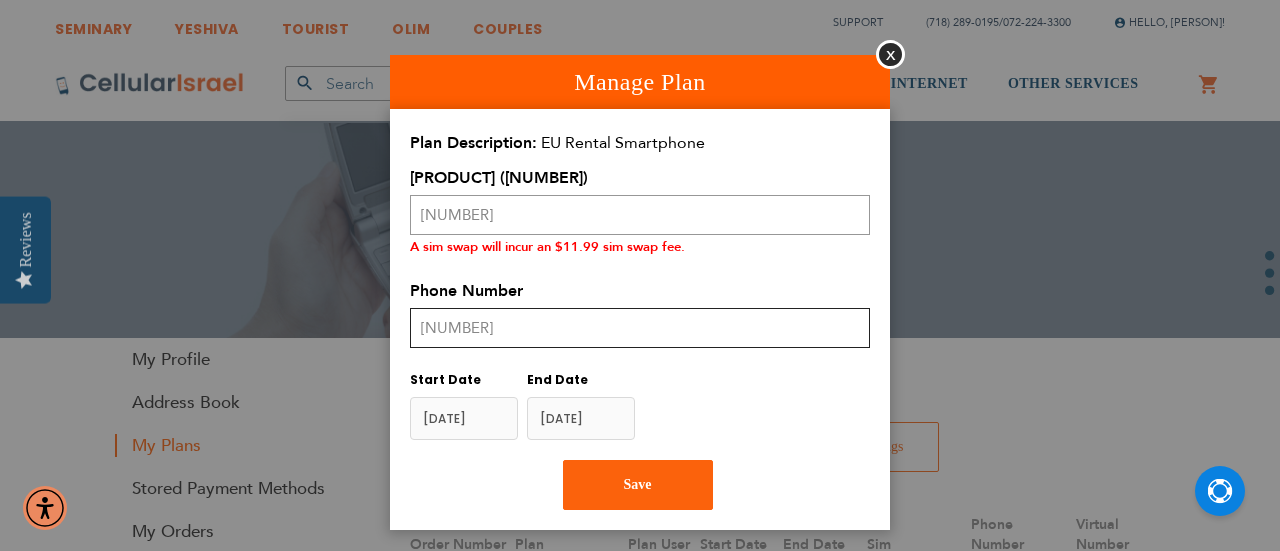 click on "[NUMBER]" at bounding box center [640, 328] 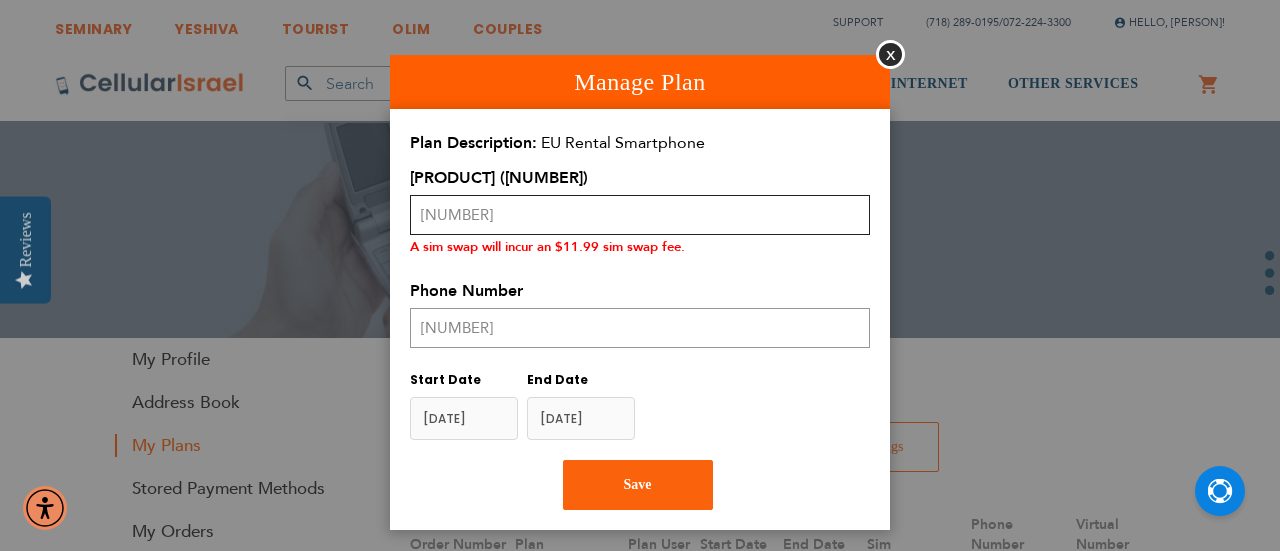 click on "[NUMBER]" at bounding box center (640, 215) 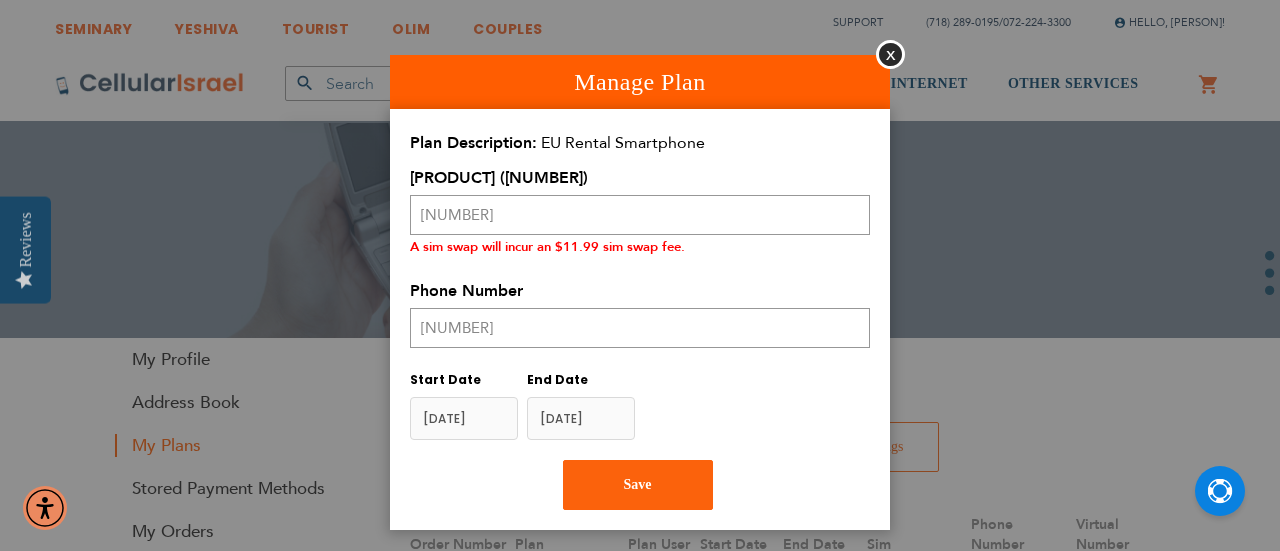 click on "Support
([PHONE])  /  [PHONE]
Hello, [PERSON]!
My Plans
My Orders
Log Out
Default Store View
[COUNTRY] Israeli website" at bounding box center [640, 818] 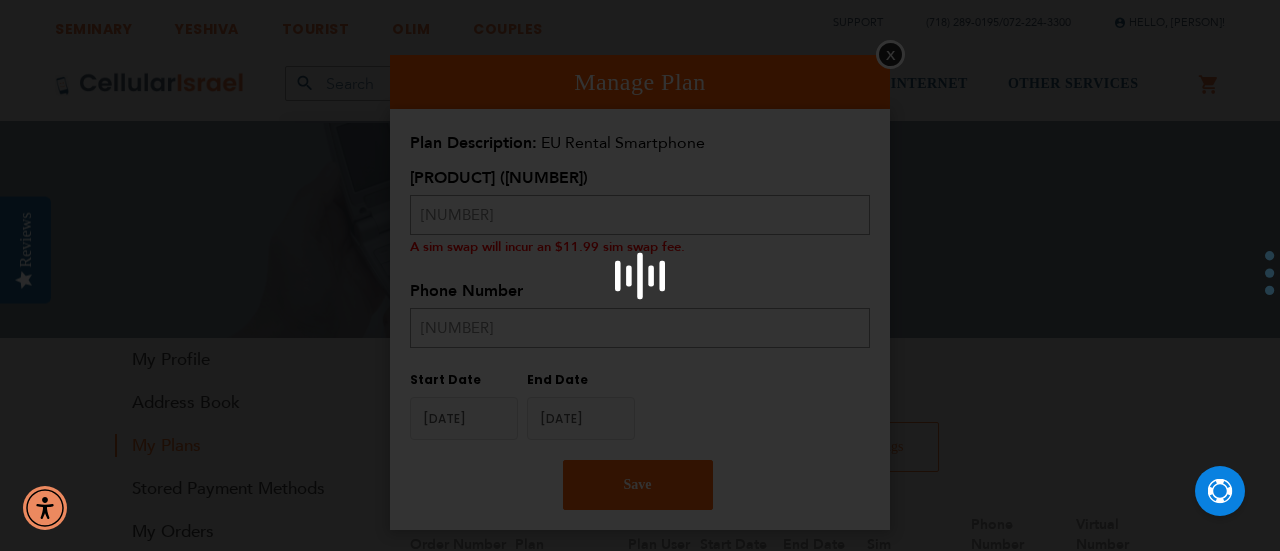 click on "Please wait..." at bounding box center [640, 275] 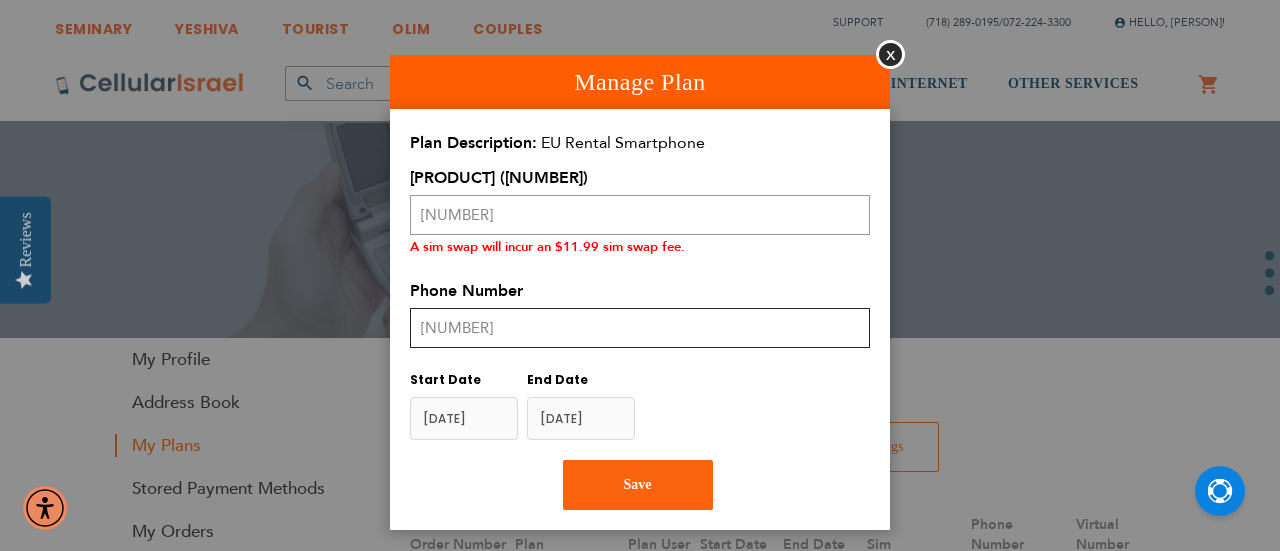 click on "[NUMBER]" at bounding box center (640, 328) 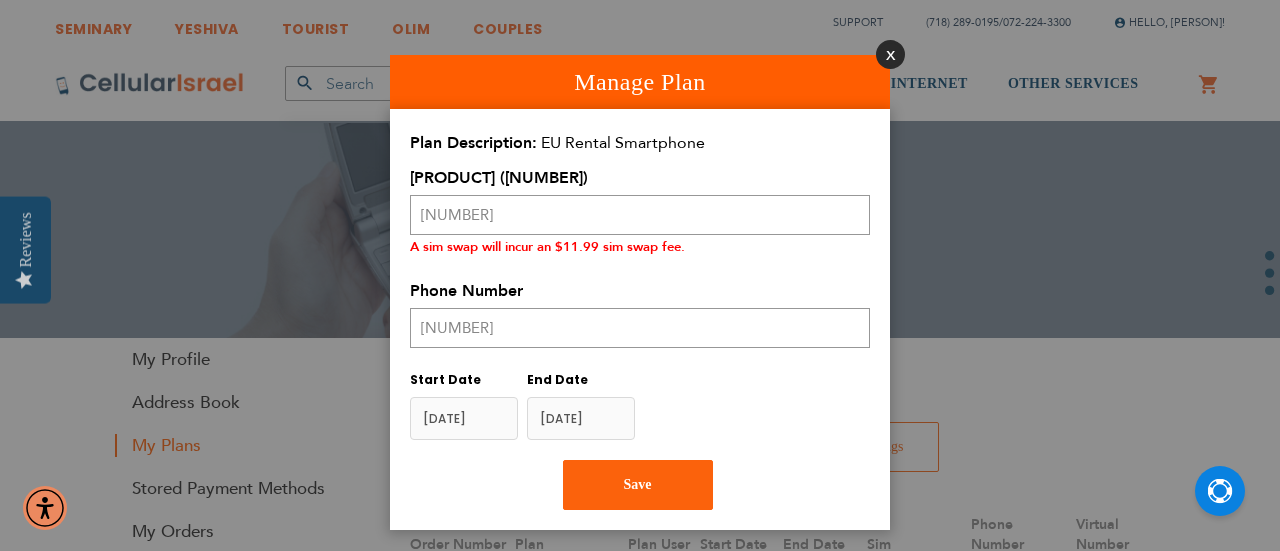 click on "Close" at bounding box center [890, 54] 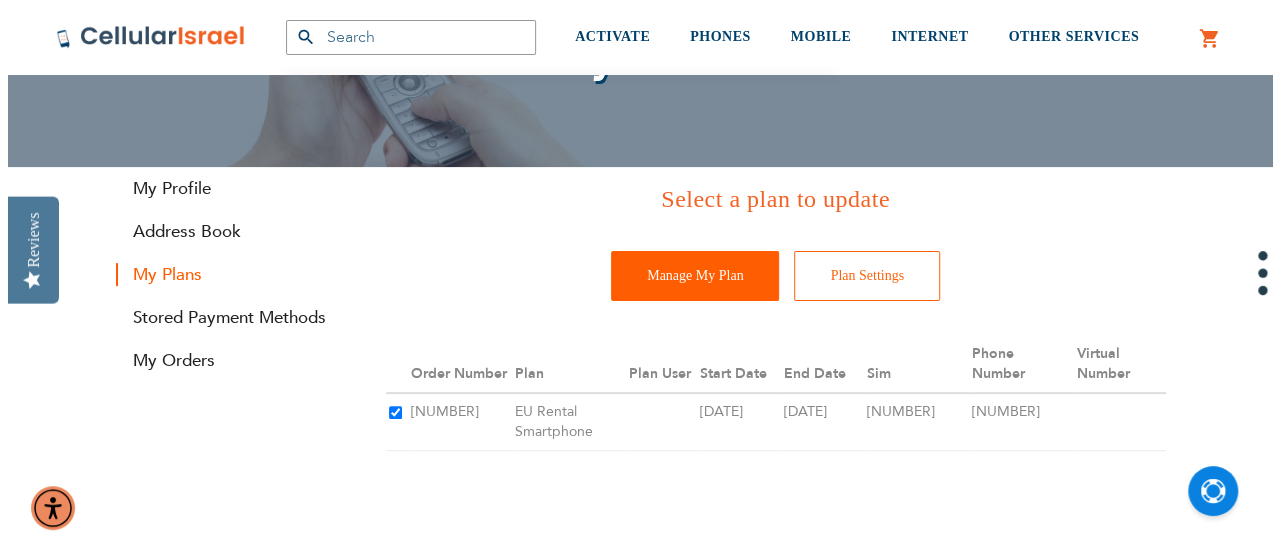 scroll, scrollTop: 219, scrollLeft: 0, axis: vertical 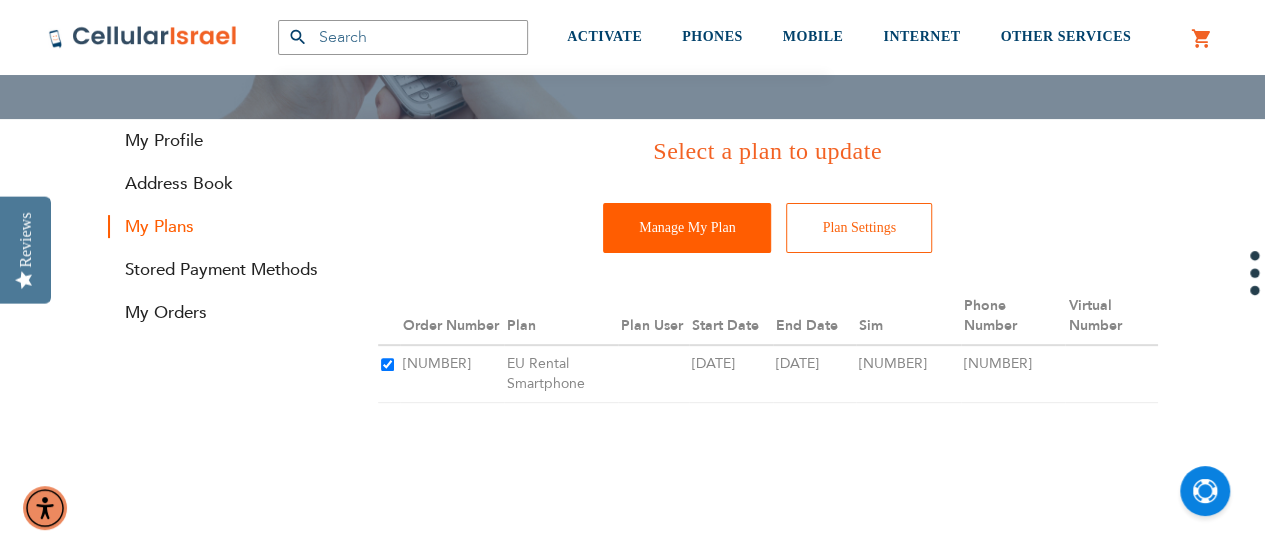 click on "Manage My Plan" at bounding box center (687, 228) 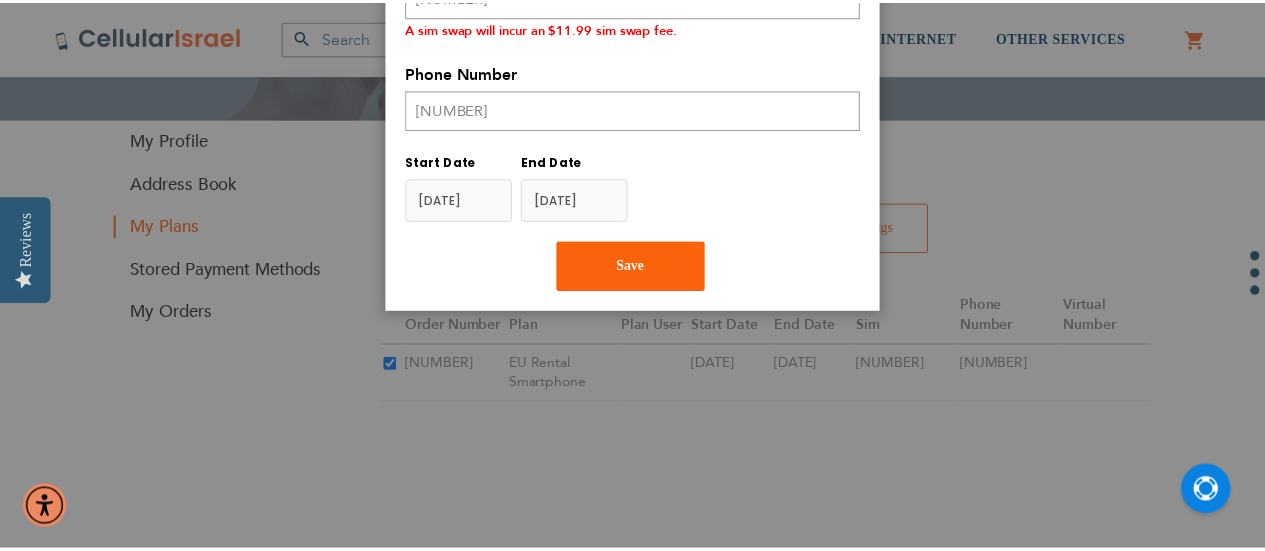 scroll, scrollTop: 0, scrollLeft: 0, axis: both 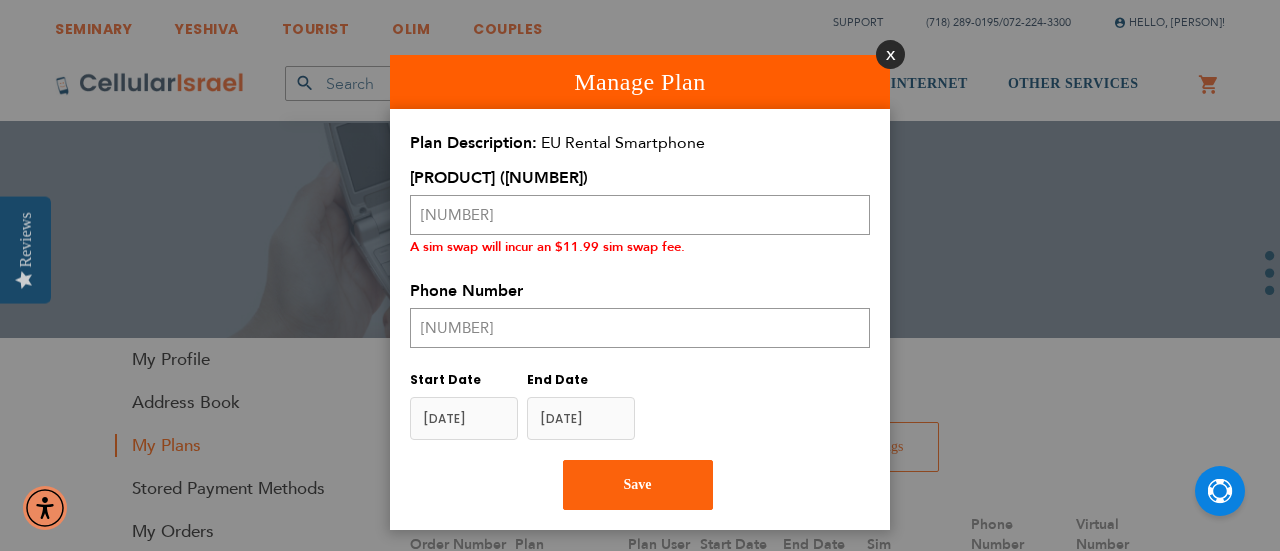 click on "Close" at bounding box center (890, 54) 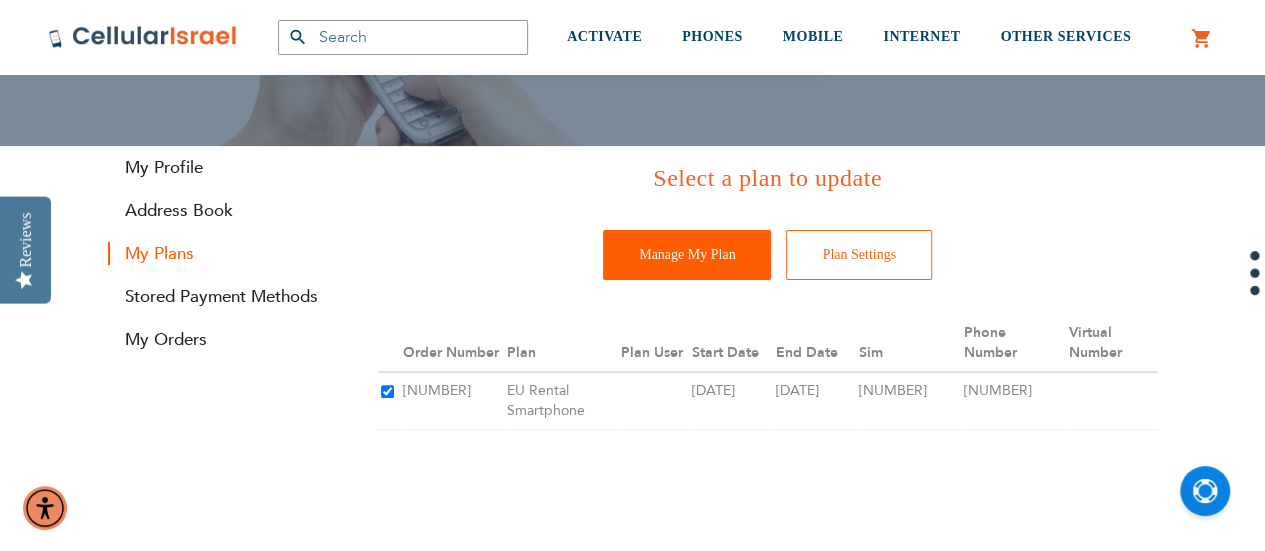 scroll, scrollTop: 180, scrollLeft: 0, axis: vertical 